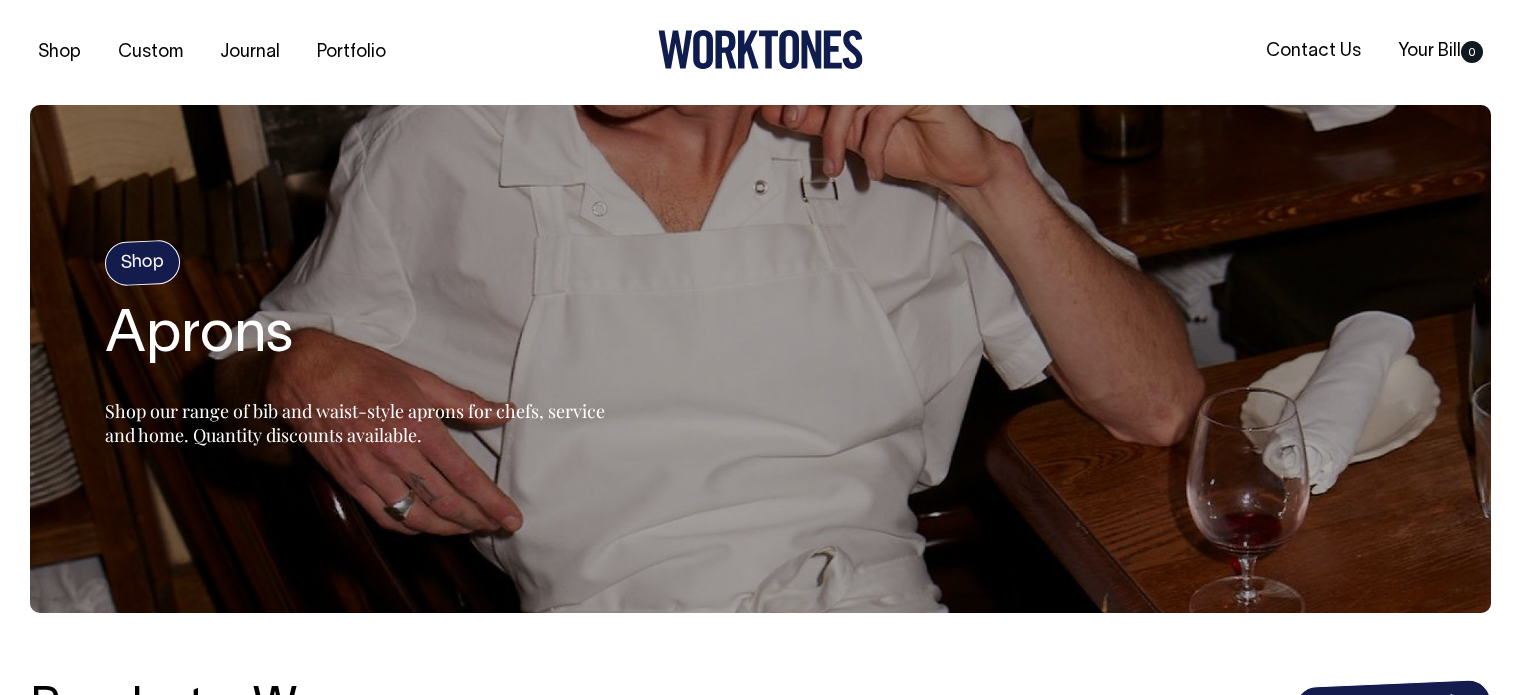 scroll, scrollTop: 0, scrollLeft: 0, axis: both 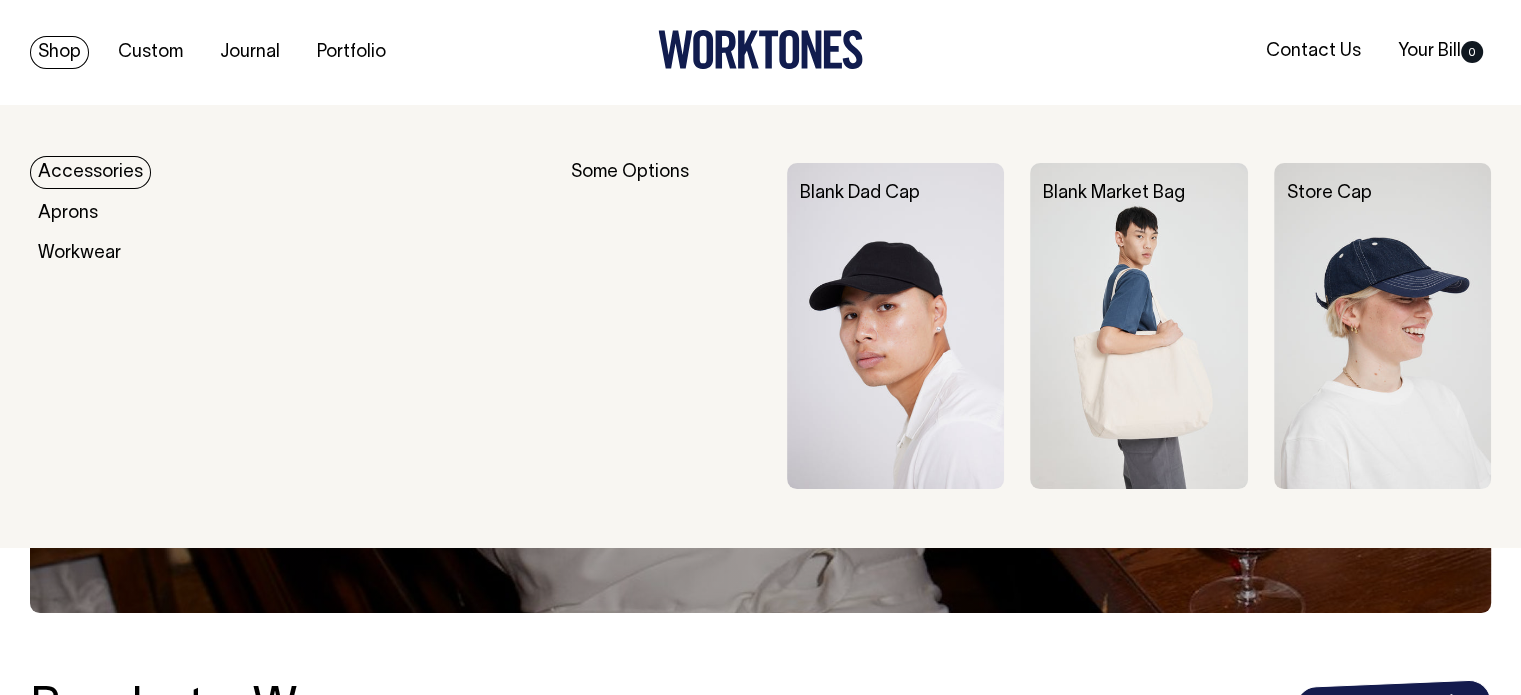 click on "Shop" at bounding box center [59, 52] 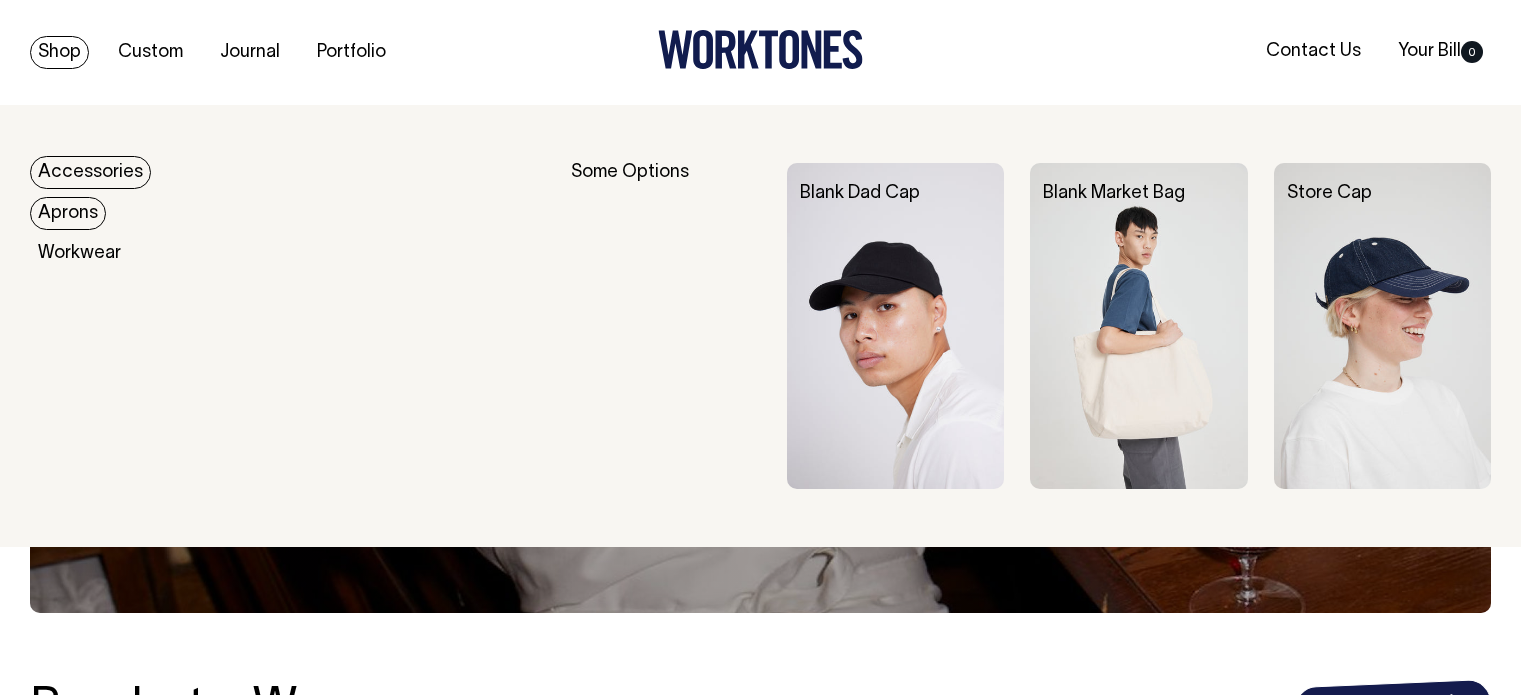 scroll, scrollTop: 0, scrollLeft: 0, axis: both 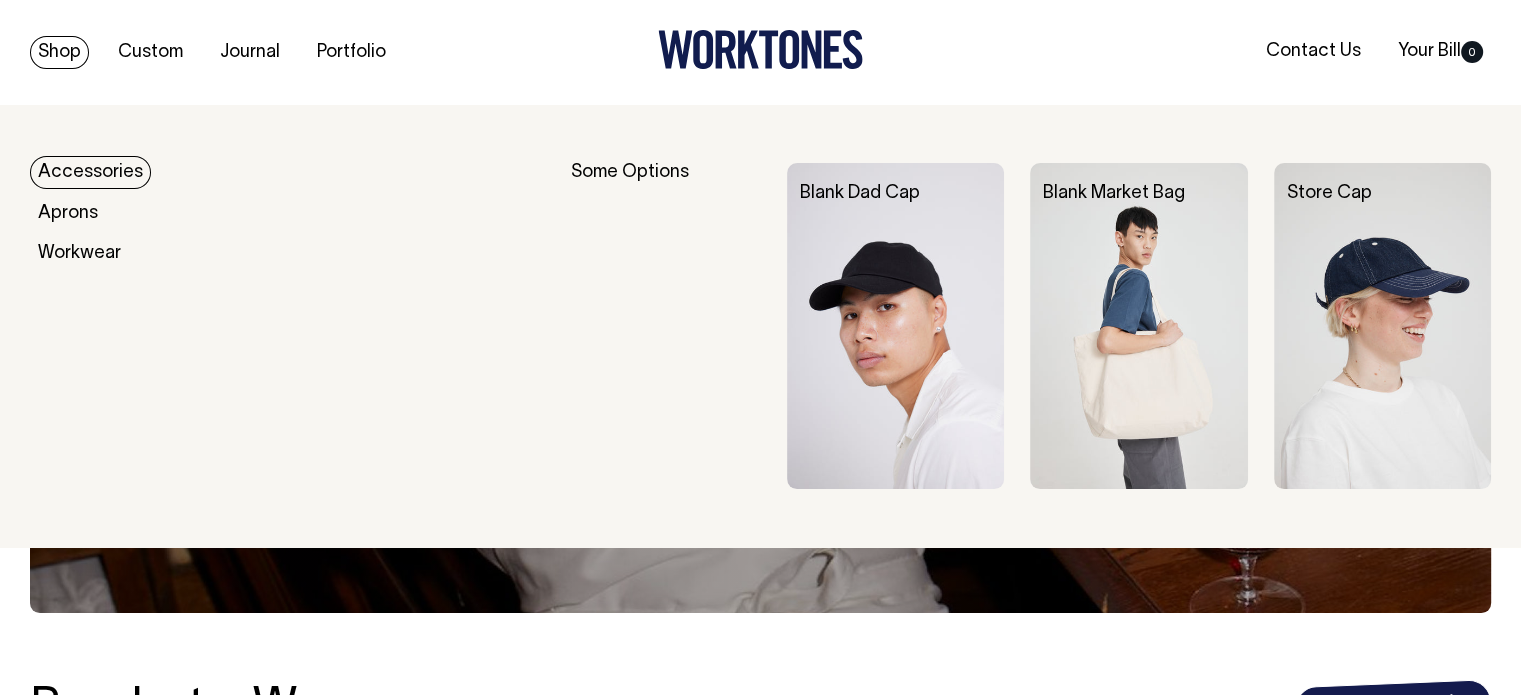 click on "Accessories" at bounding box center (90, 172) 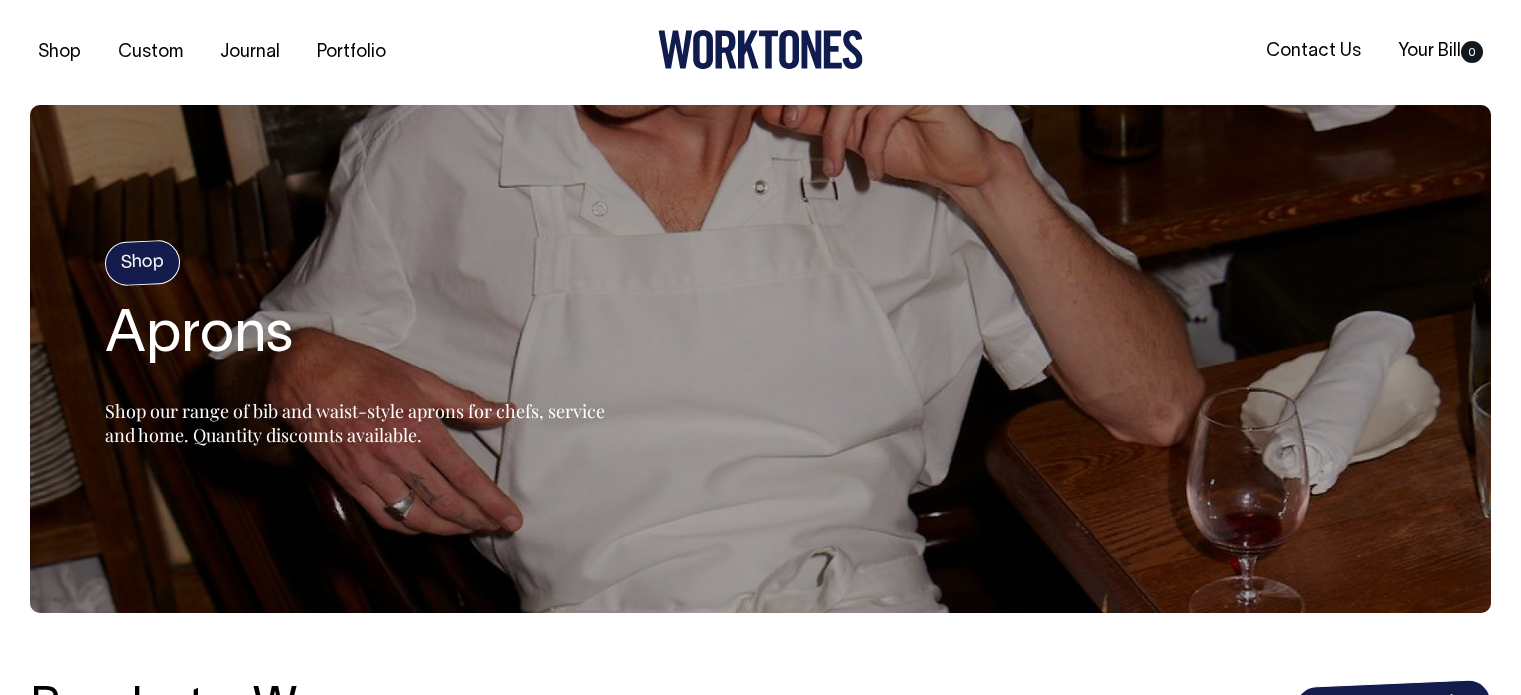 scroll, scrollTop: 0, scrollLeft: 0, axis: both 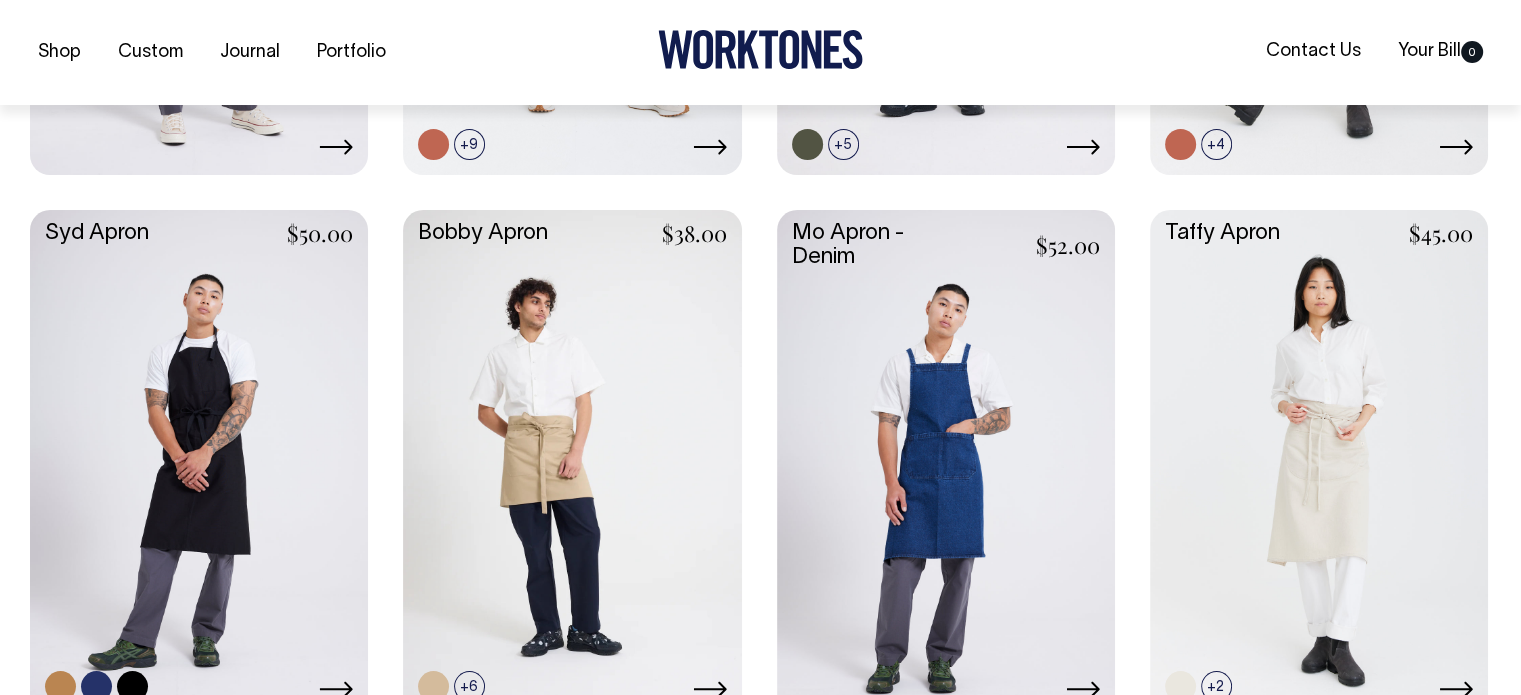 click at bounding box center [199, 461] 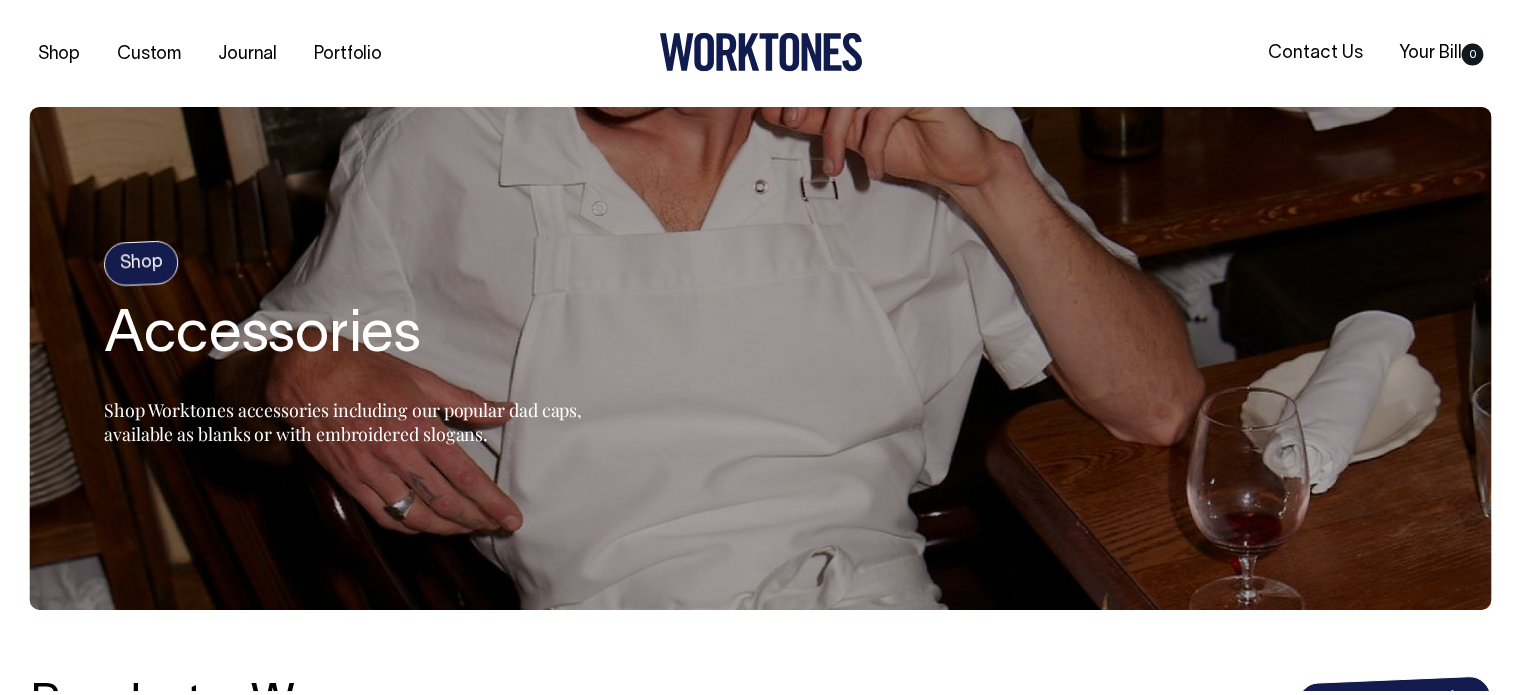 scroll, scrollTop: 0, scrollLeft: 0, axis: both 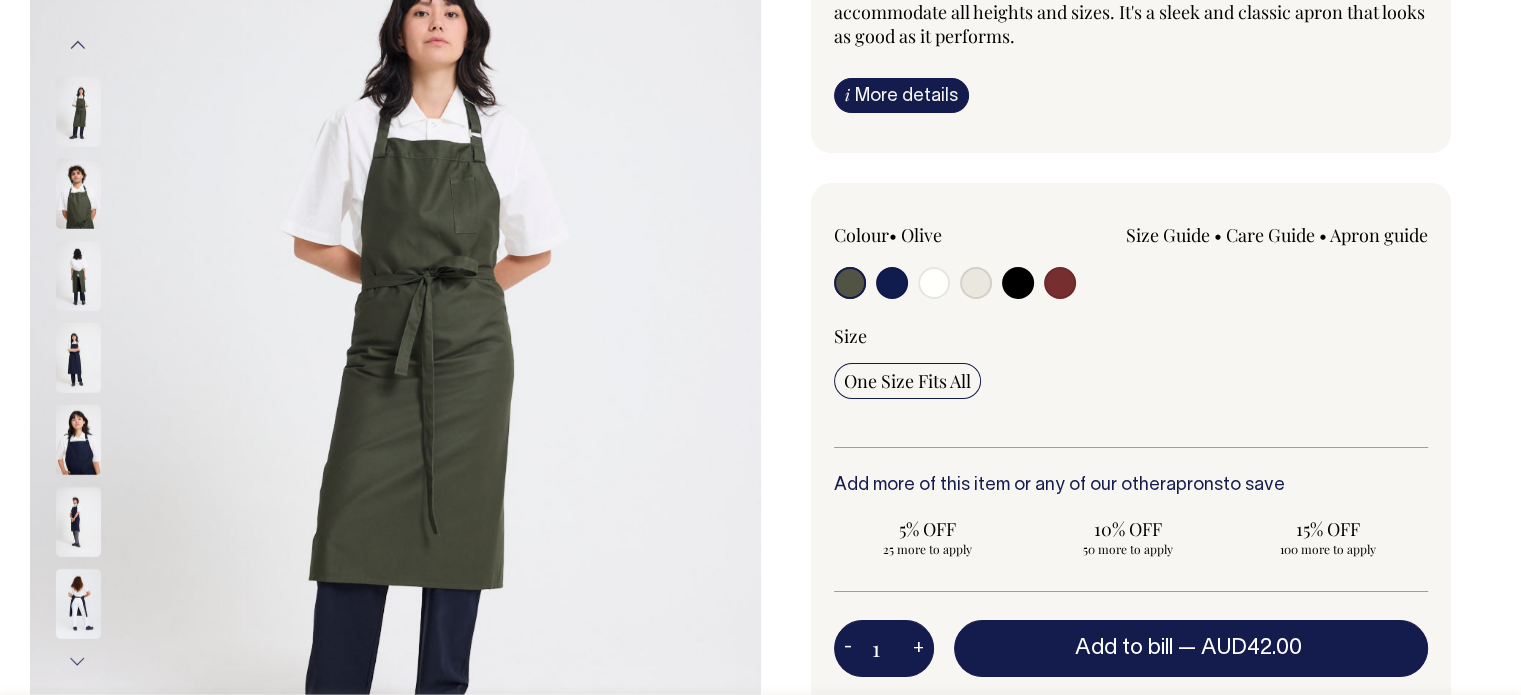 click at bounding box center [395, 353] 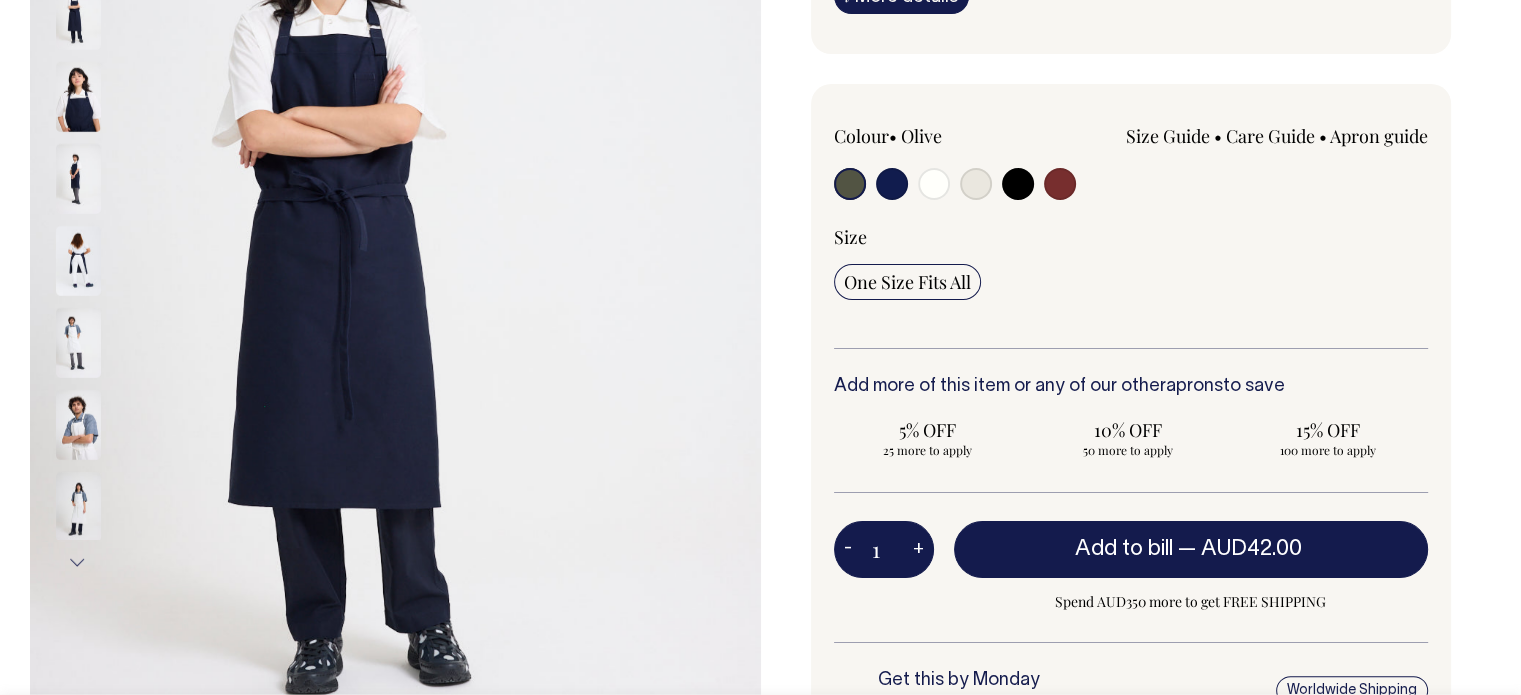 click at bounding box center [1018, 184] 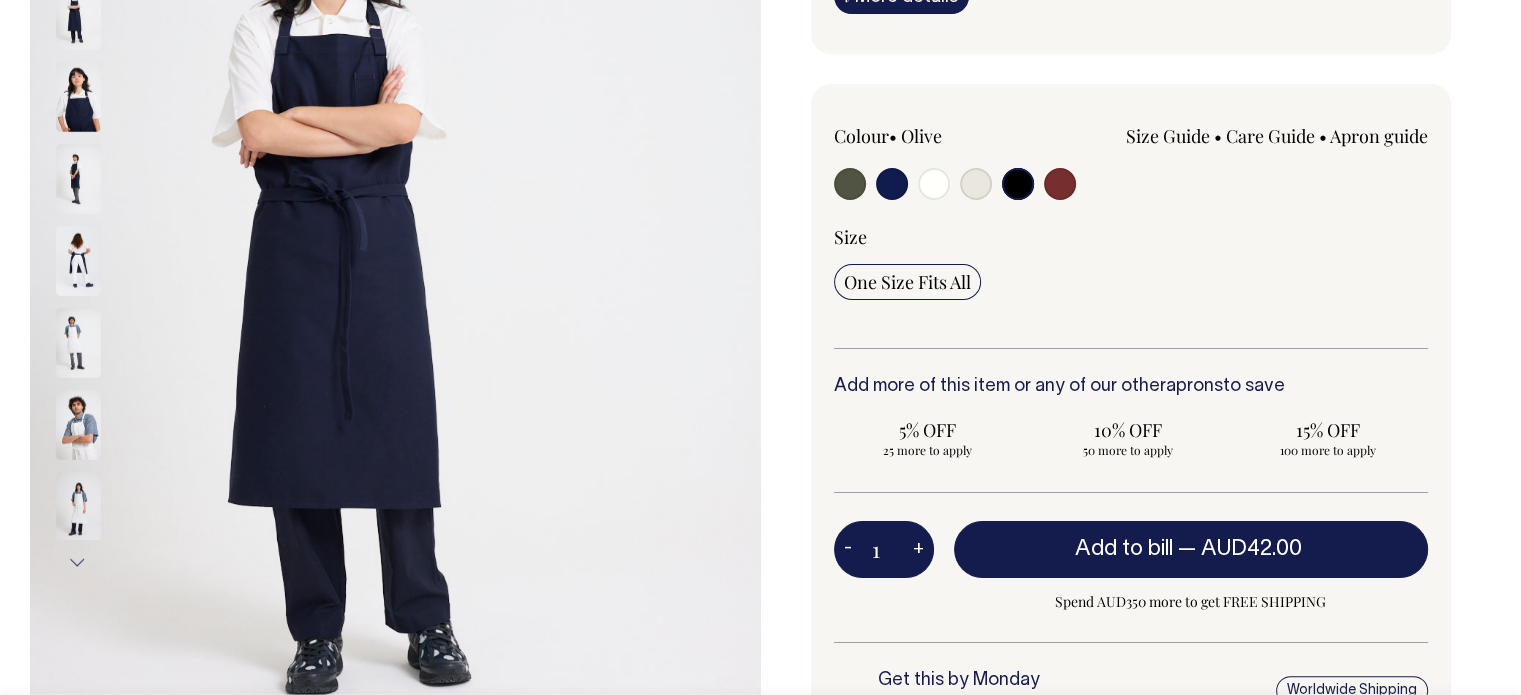 radio on "true" 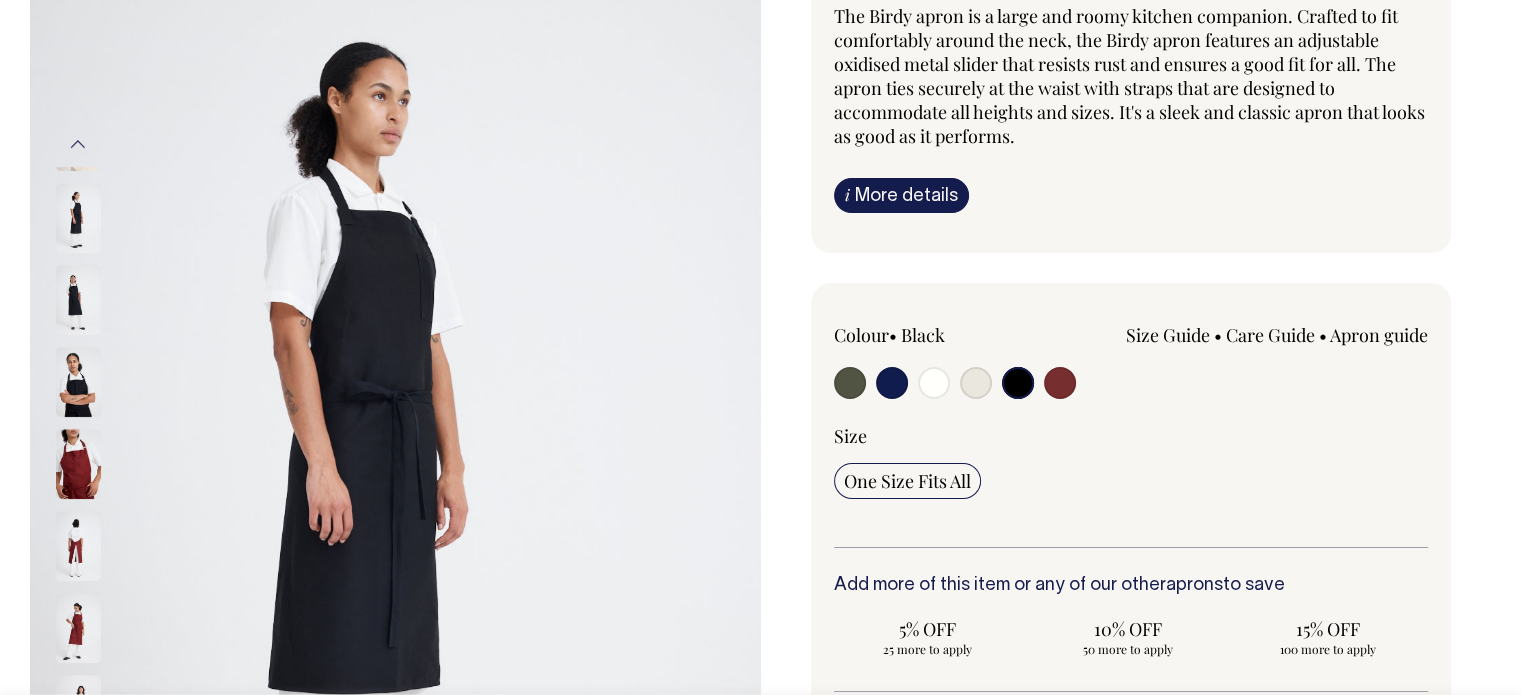 scroll, scrollTop: 200, scrollLeft: 0, axis: vertical 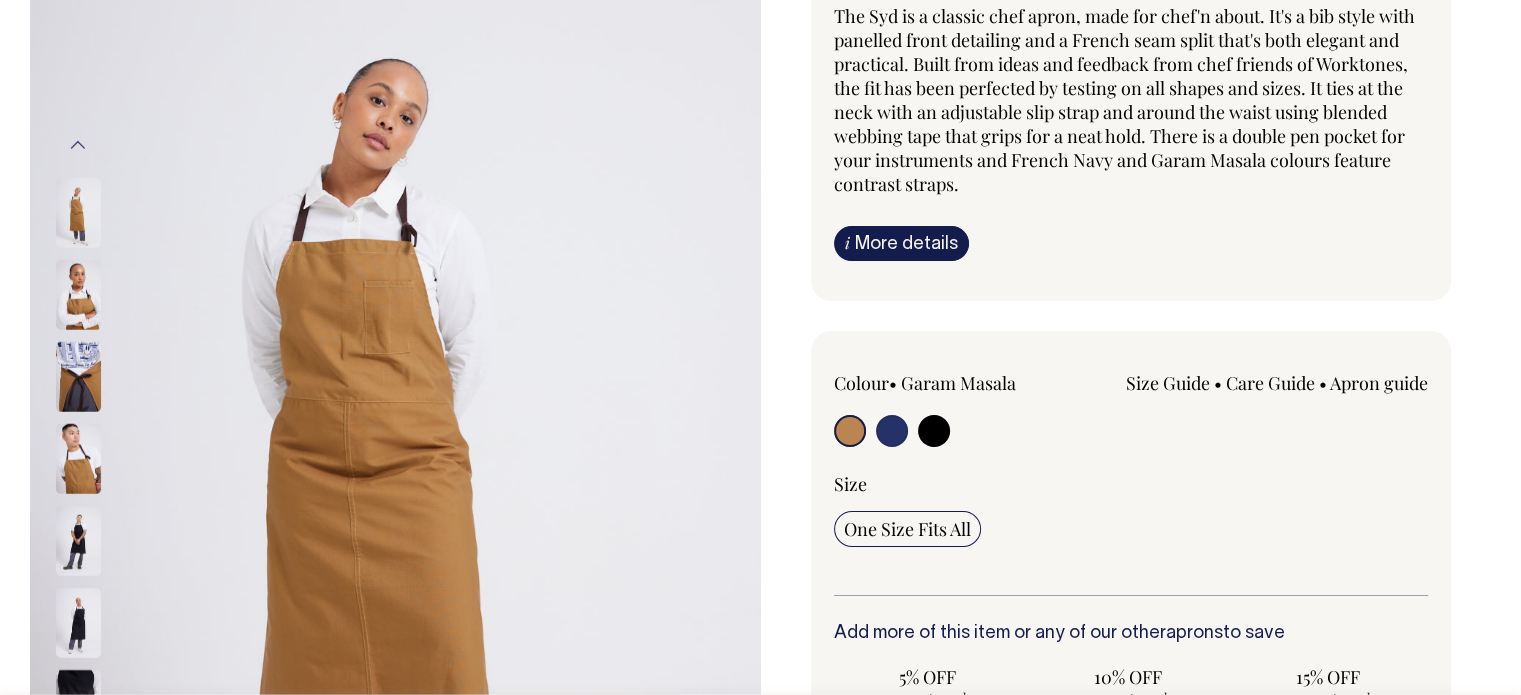 click on "[FIRST] [LAST]
The Syd is a classic chef apron, made for chef'n about. It's a bib style with panelled front detailing and a French seam split that's both elegant and practical. Built from ideas and feedback from chef friends of Worktones, the fit has been perfected by testing on all shapes and sizes. It ties at the neck with an adjustable slip strap and around the waist using blended webbing tape that grips for a neat hold. There is a double pen pocket for your instruments and French Navy and Garam Masala colours feature contrast straps.
i More details
Material" at bounding box center [1131, 108] 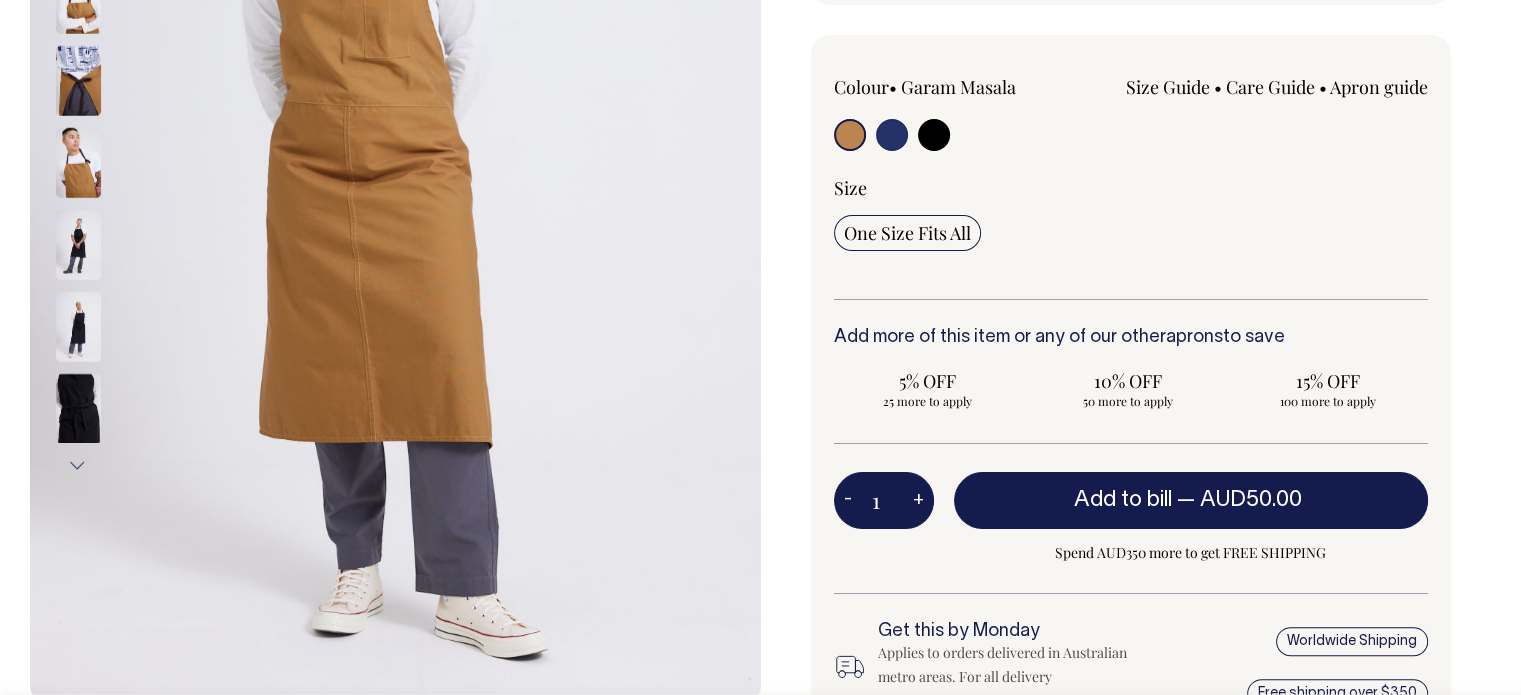 click at bounding box center [78, 326] 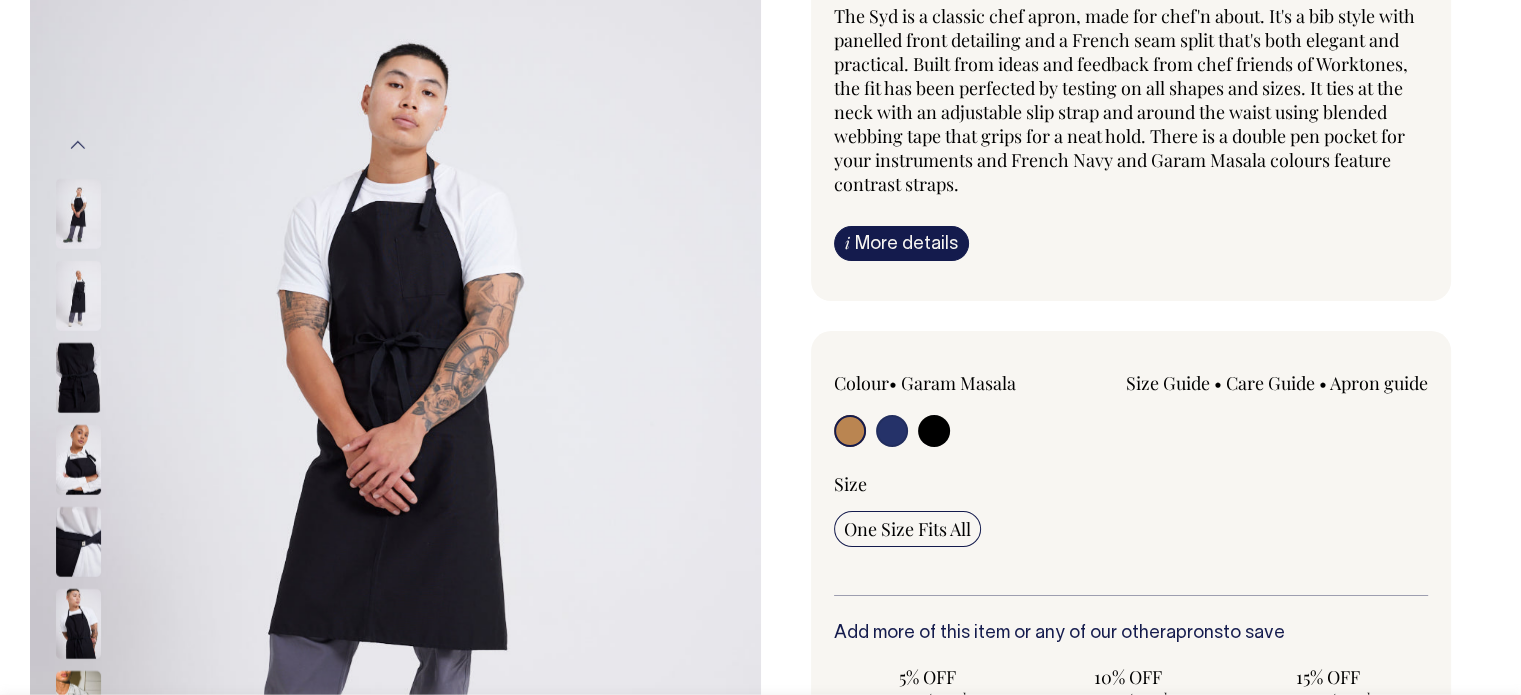 scroll, scrollTop: 200, scrollLeft: 0, axis: vertical 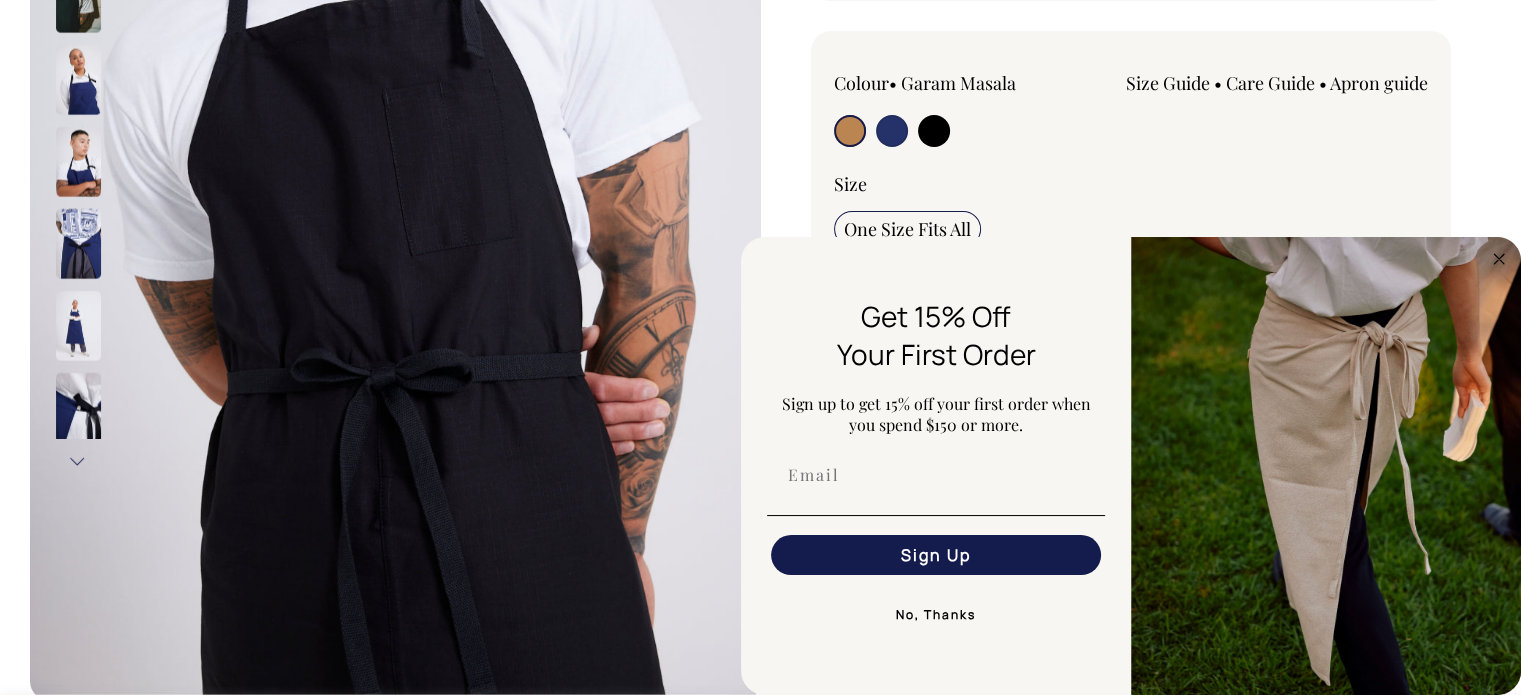 click at bounding box center [1326, 466] 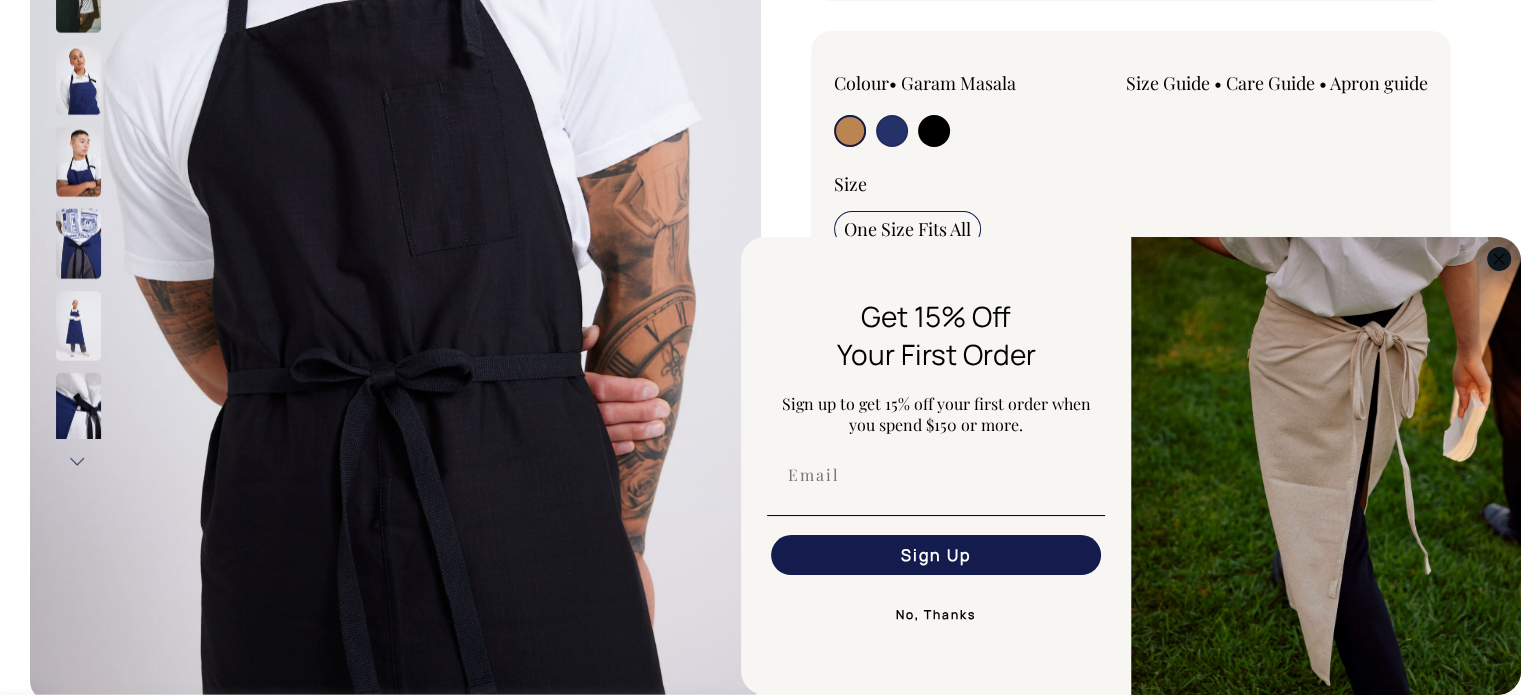 click 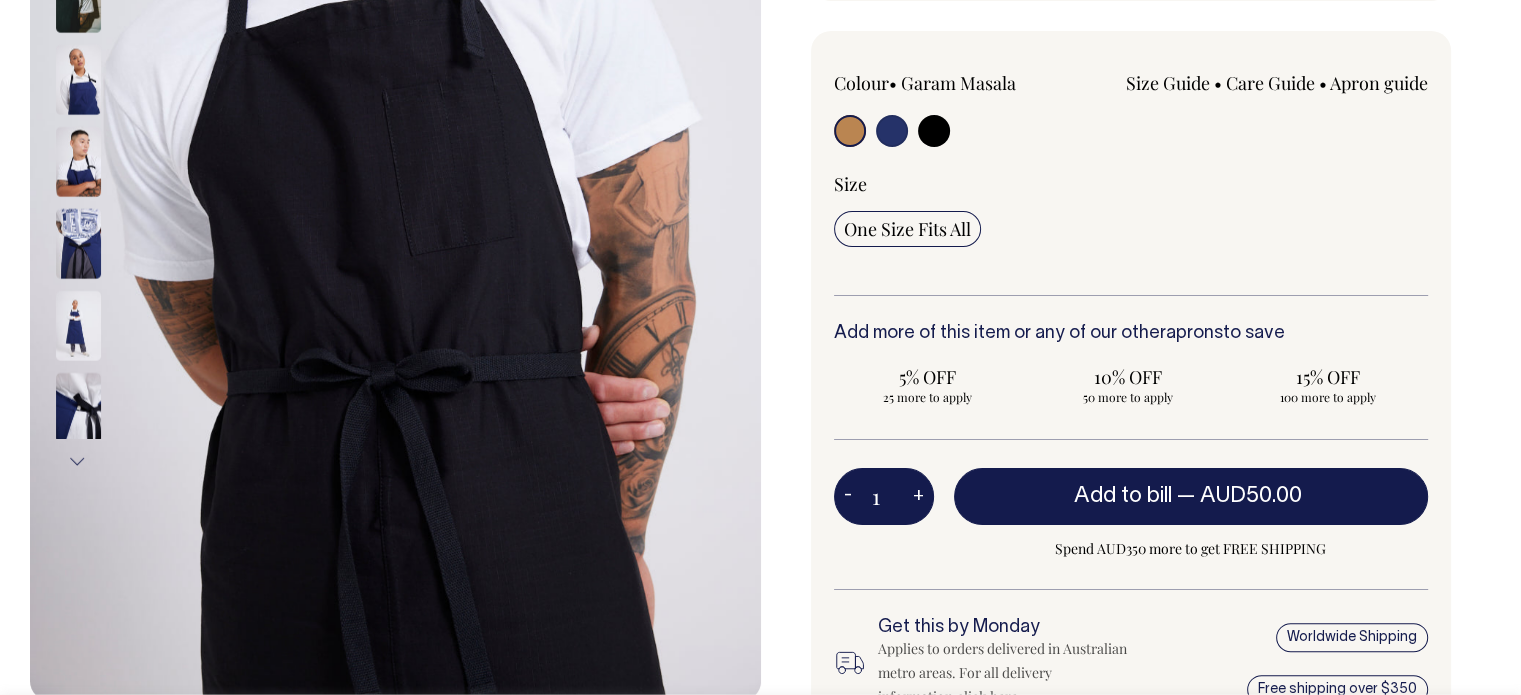 click at bounding box center (760, 258) 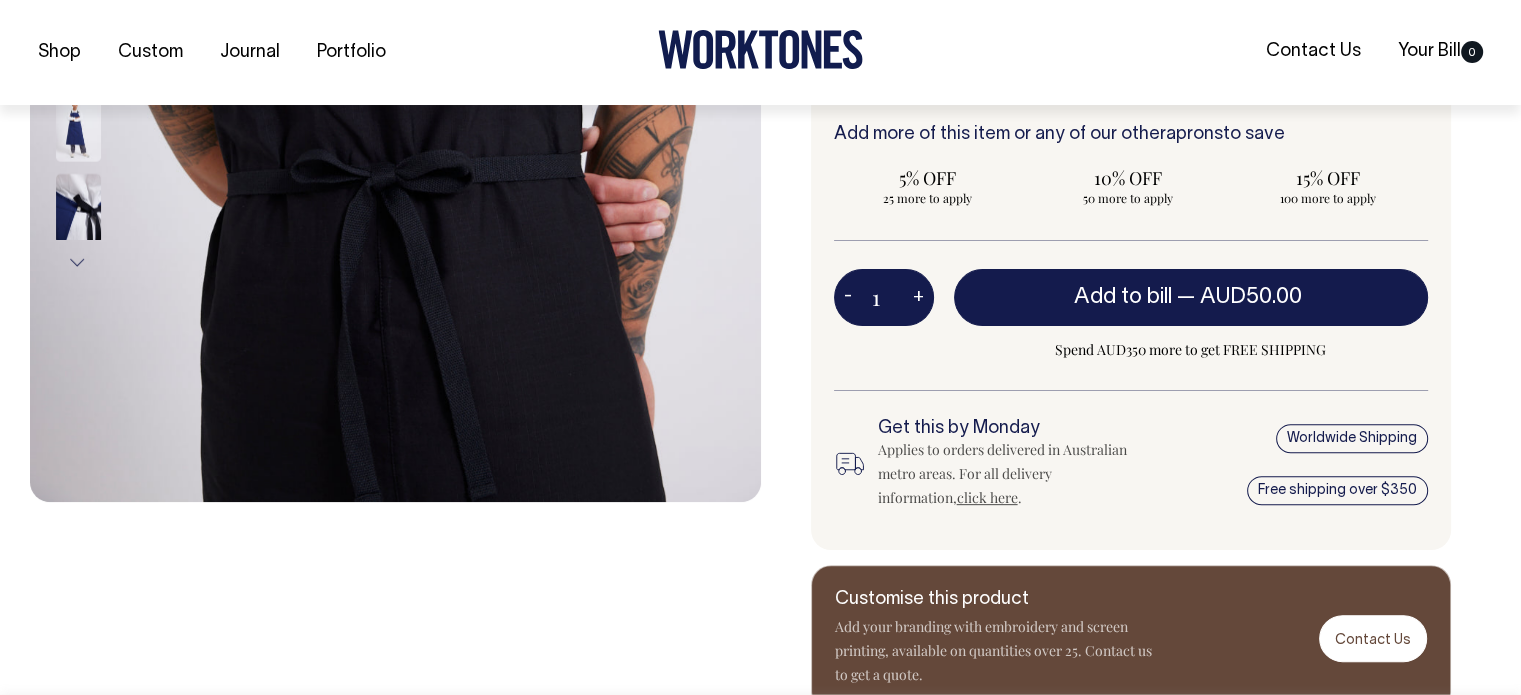 scroll, scrollTop: 700, scrollLeft: 0, axis: vertical 